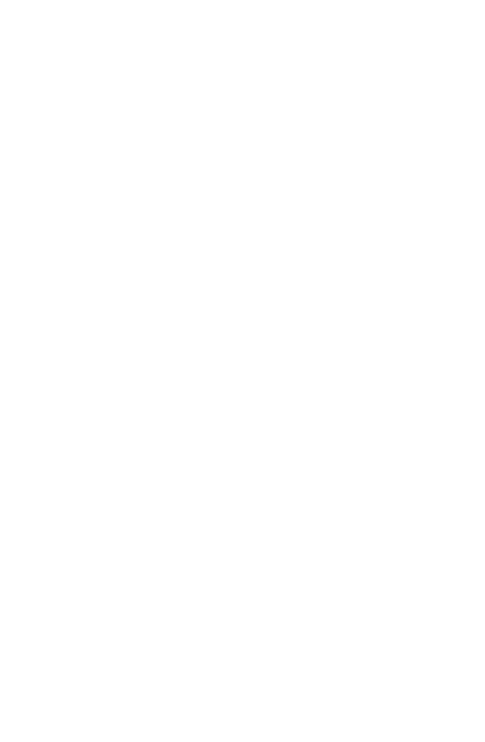 scroll, scrollTop: 0, scrollLeft: 0, axis: both 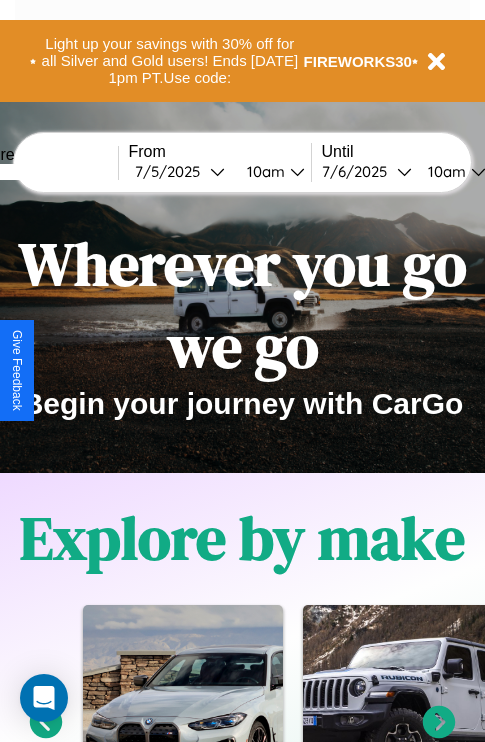 click at bounding box center (43, 172) 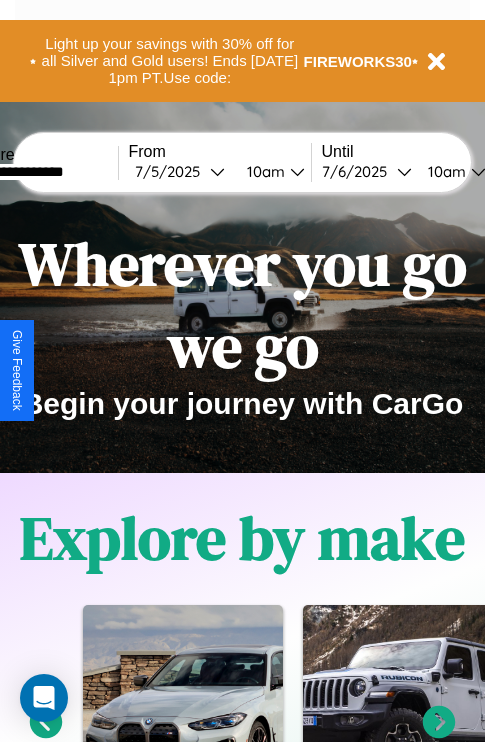 type on "**********" 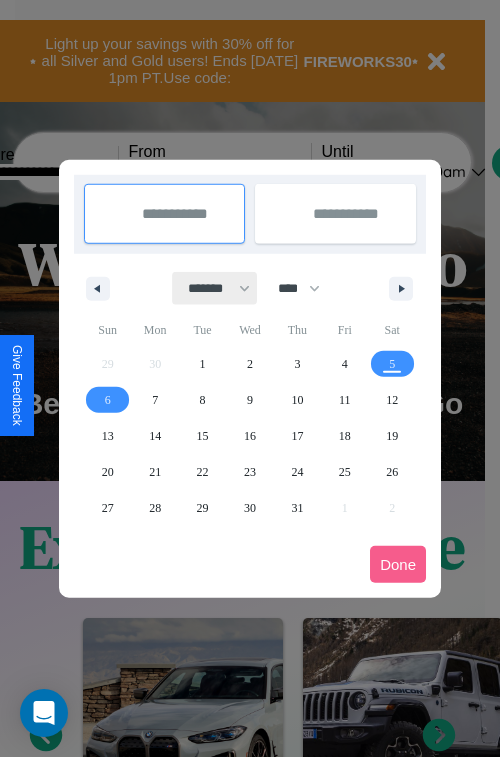 click on "******* ******** ***** ***** *** **** **** ****** ********* ******* ******** ********" at bounding box center (215, 288) 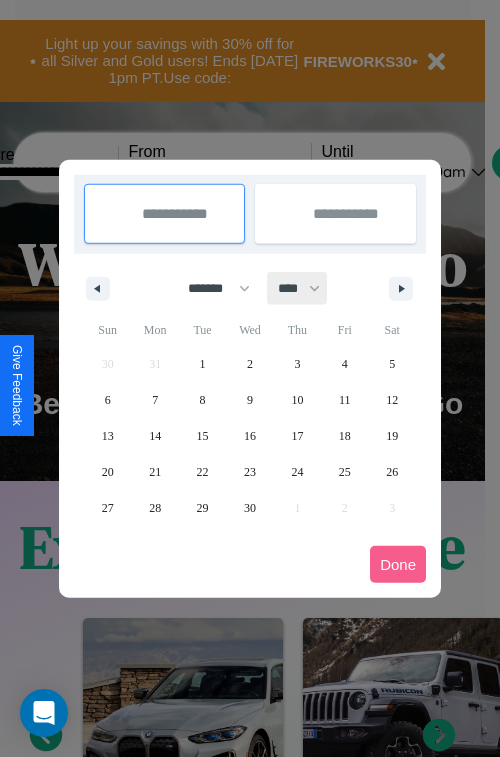 click on "**** **** **** **** **** **** **** **** **** **** **** **** **** **** **** **** **** **** **** **** **** **** **** **** **** **** **** **** **** **** **** **** **** **** **** **** **** **** **** **** **** **** **** **** **** **** **** **** **** **** **** **** **** **** **** **** **** **** **** **** **** **** **** **** **** **** **** **** **** **** **** **** **** **** **** **** **** **** **** **** **** **** **** **** **** **** **** **** **** **** **** **** **** **** **** **** **** **** **** **** **** **** **** **** **** **** **** **** **** **** **** **** **** **** **** **** **** **** **** **** ****" at bounding box center (298, 288) 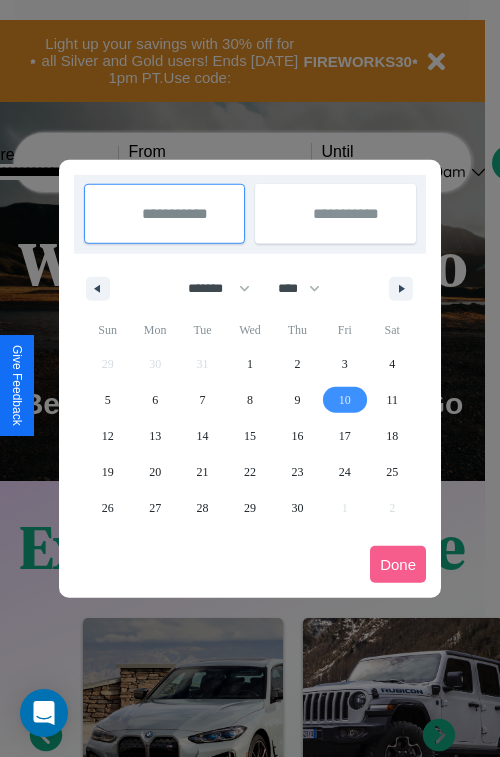click on "10" at bounding box center [345, 400] 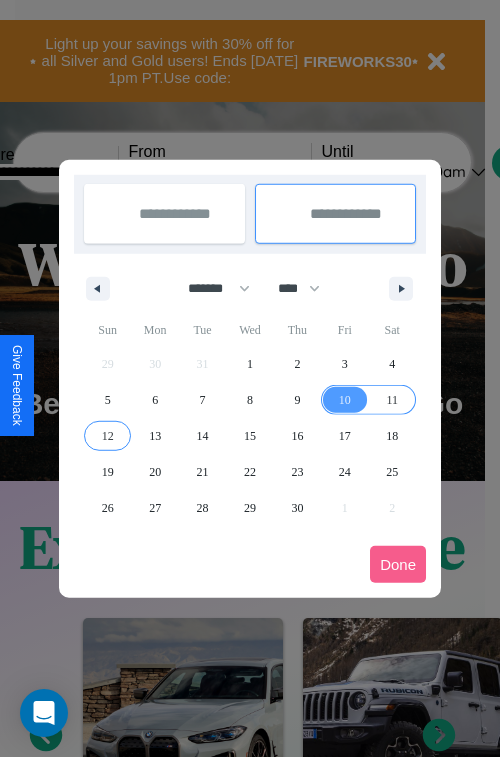 click on "12" at bounding box center (108, 436) 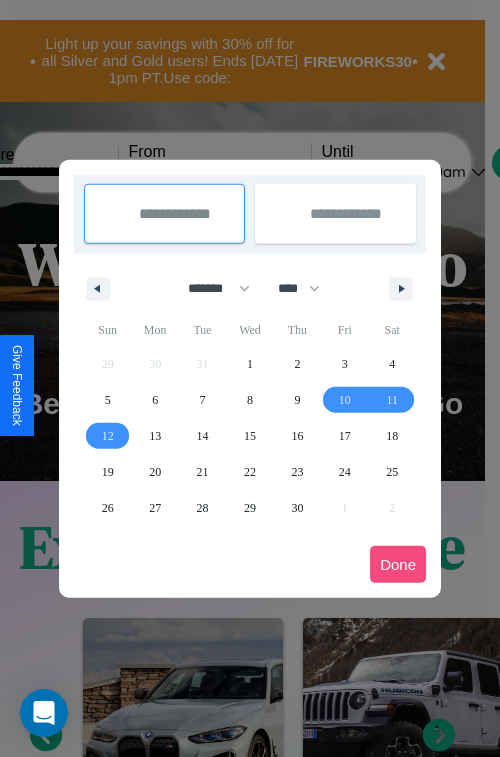 click on "Done" at bounding box center [398, 564] 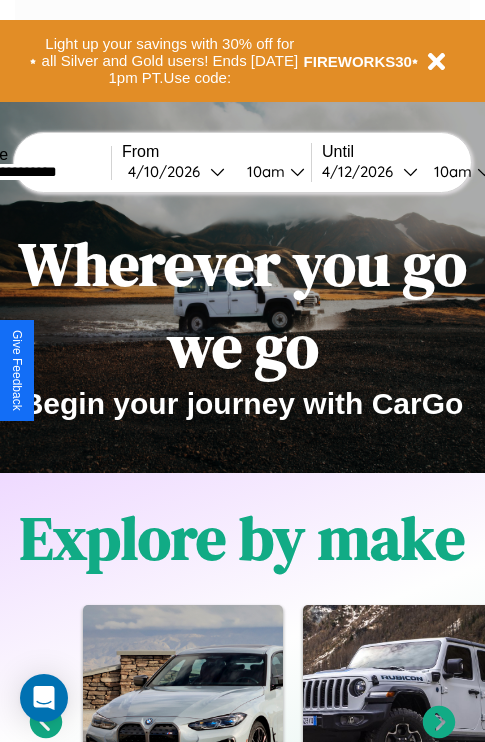 scroll, scrollTop: 0, scrollLeft: 74, axis: horizontal 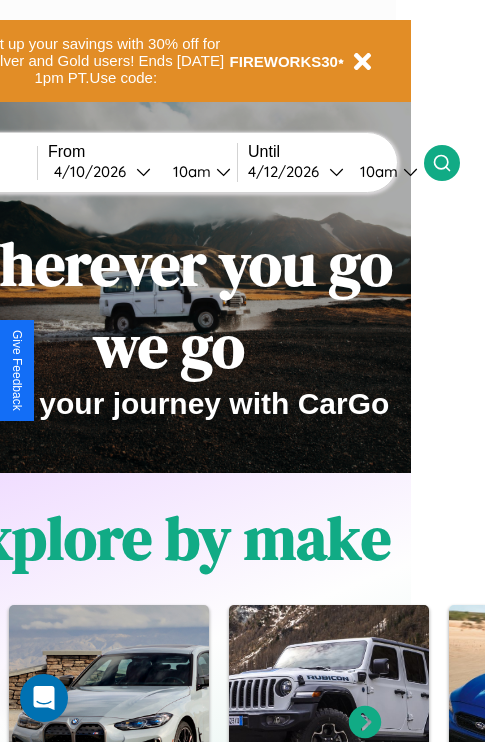 click 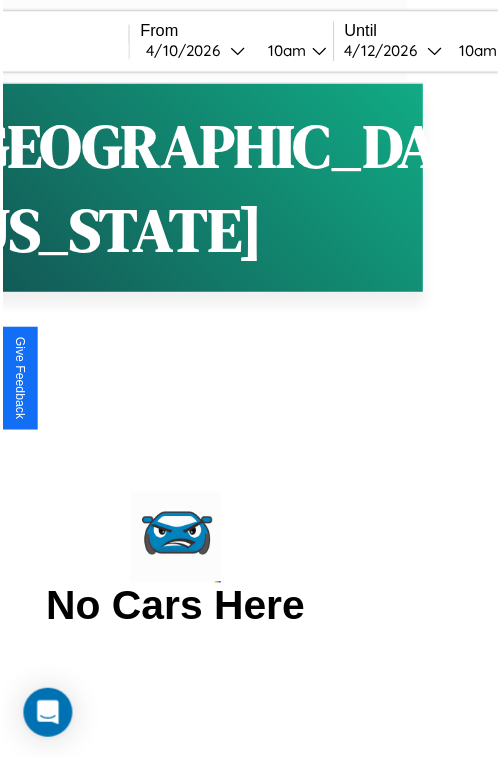 scroll, scrollTop: 0, scrollLeft: 0, axis: both 